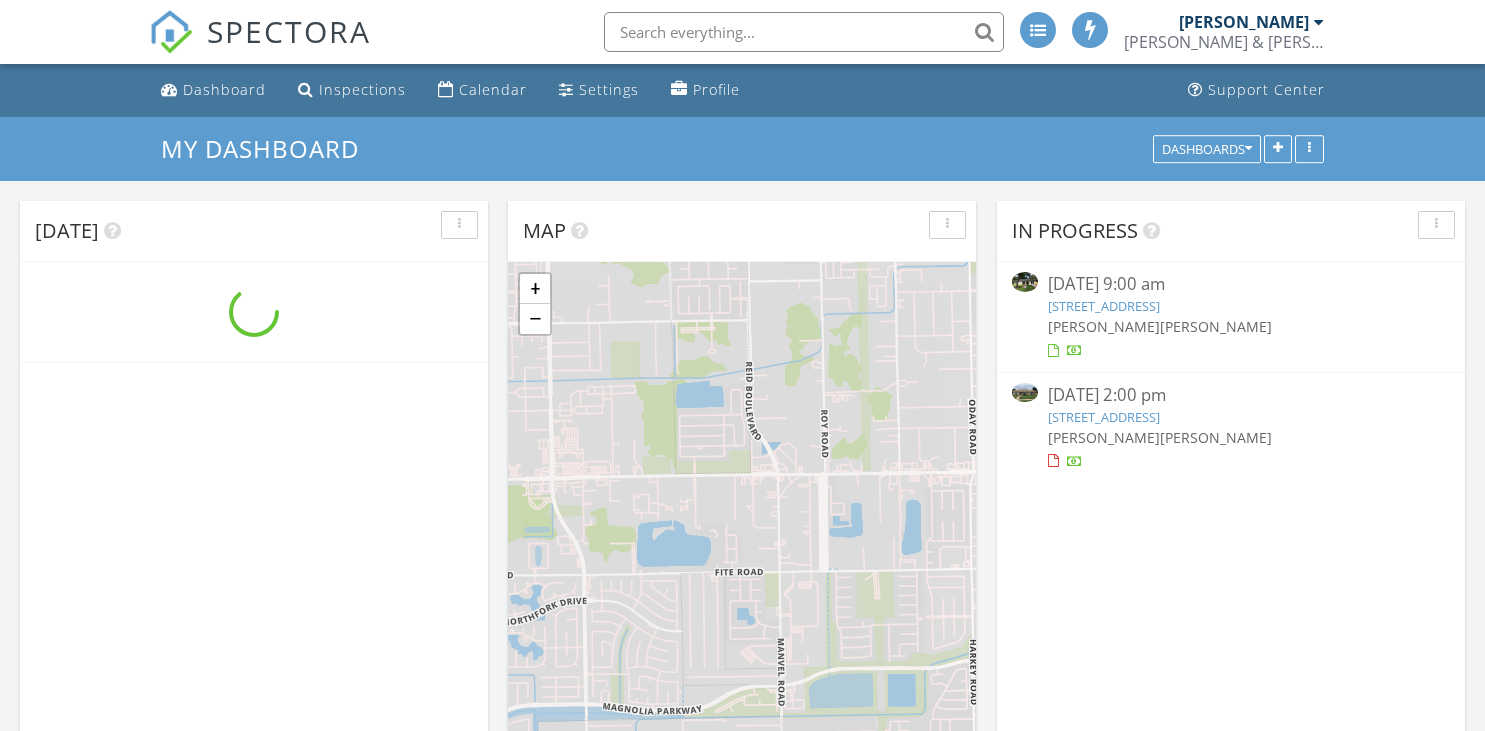 scroll, scrollTop: 0, scrollLeft: 0, axis: both 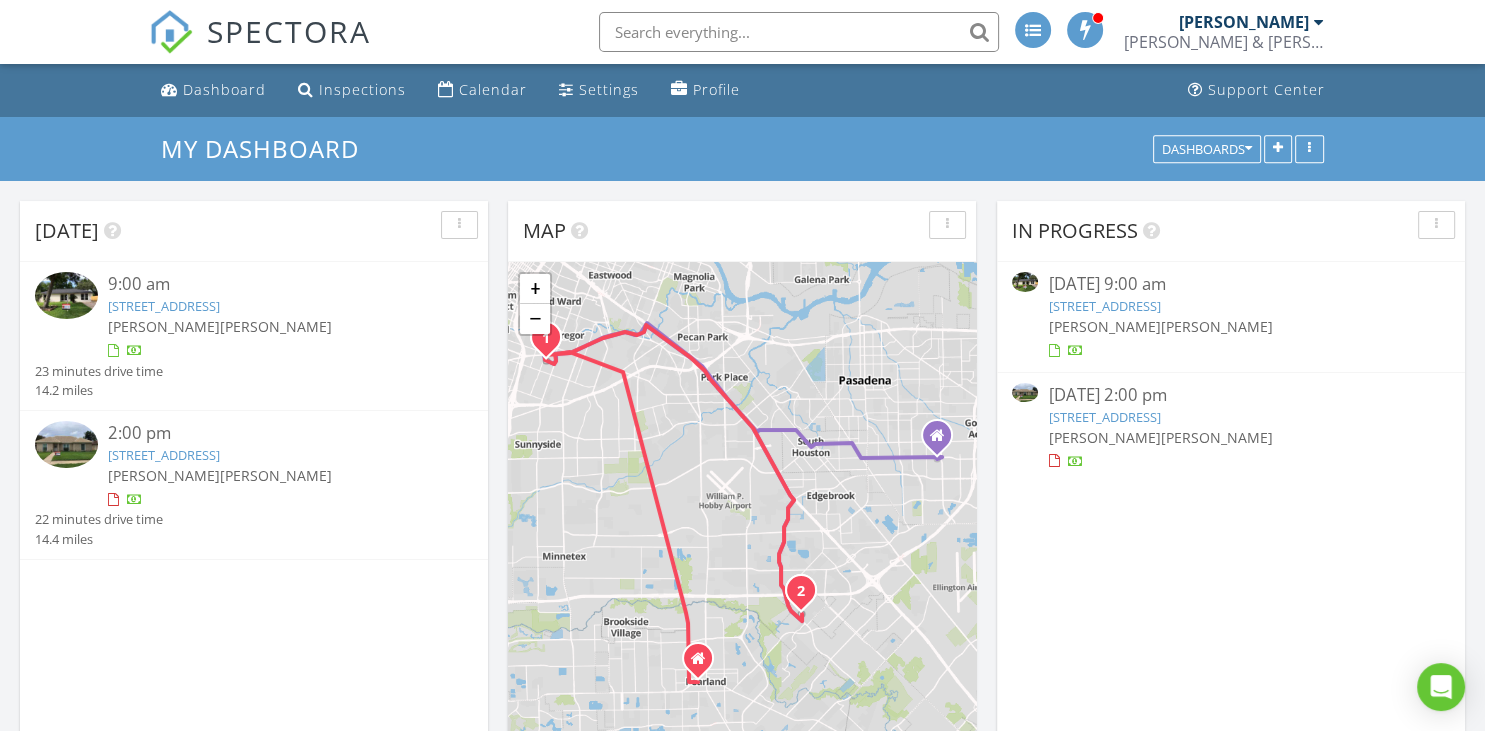 click on "[STREET_ADDRESS]" at bounding box center (164, 306) 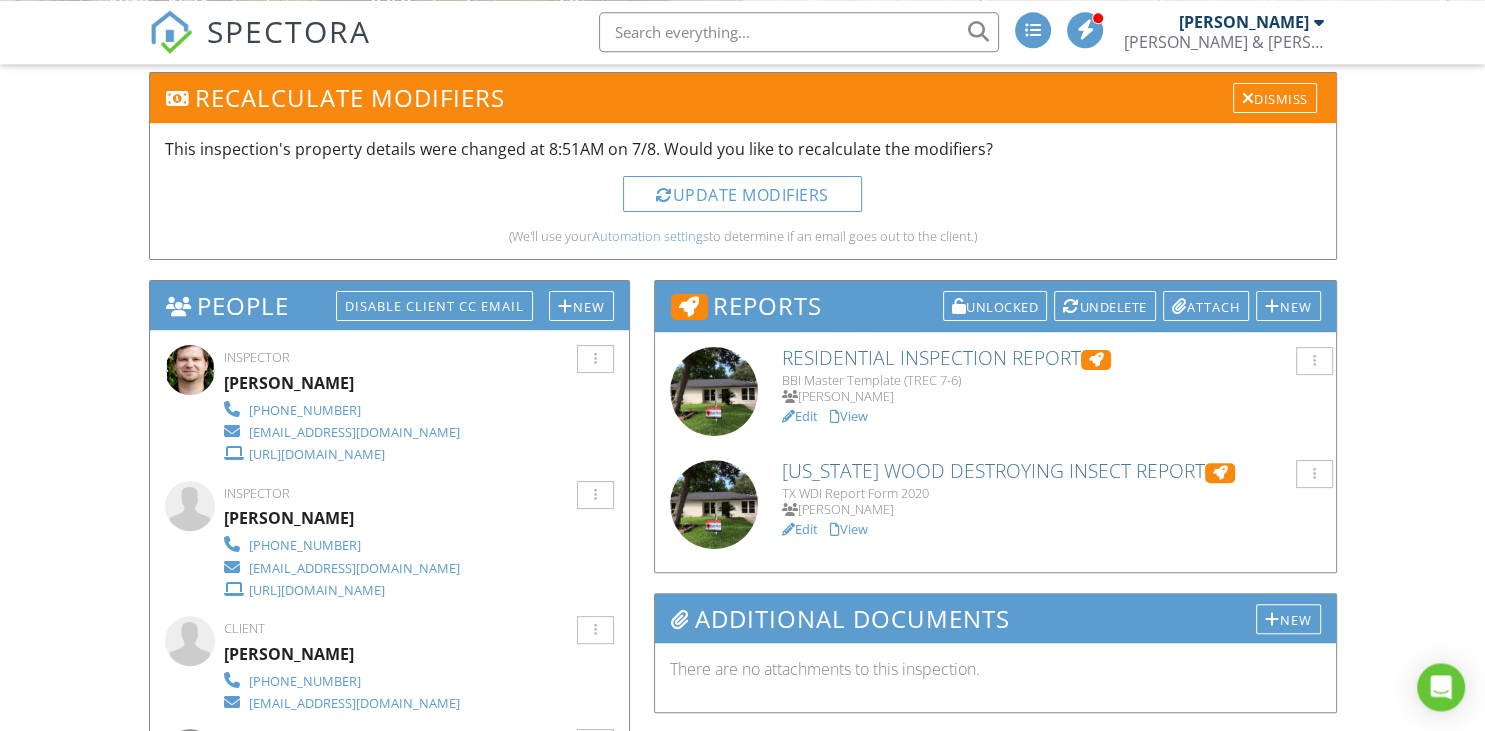 scroll, scrollTop: 528, scrollLeft: 0, axis: vertical 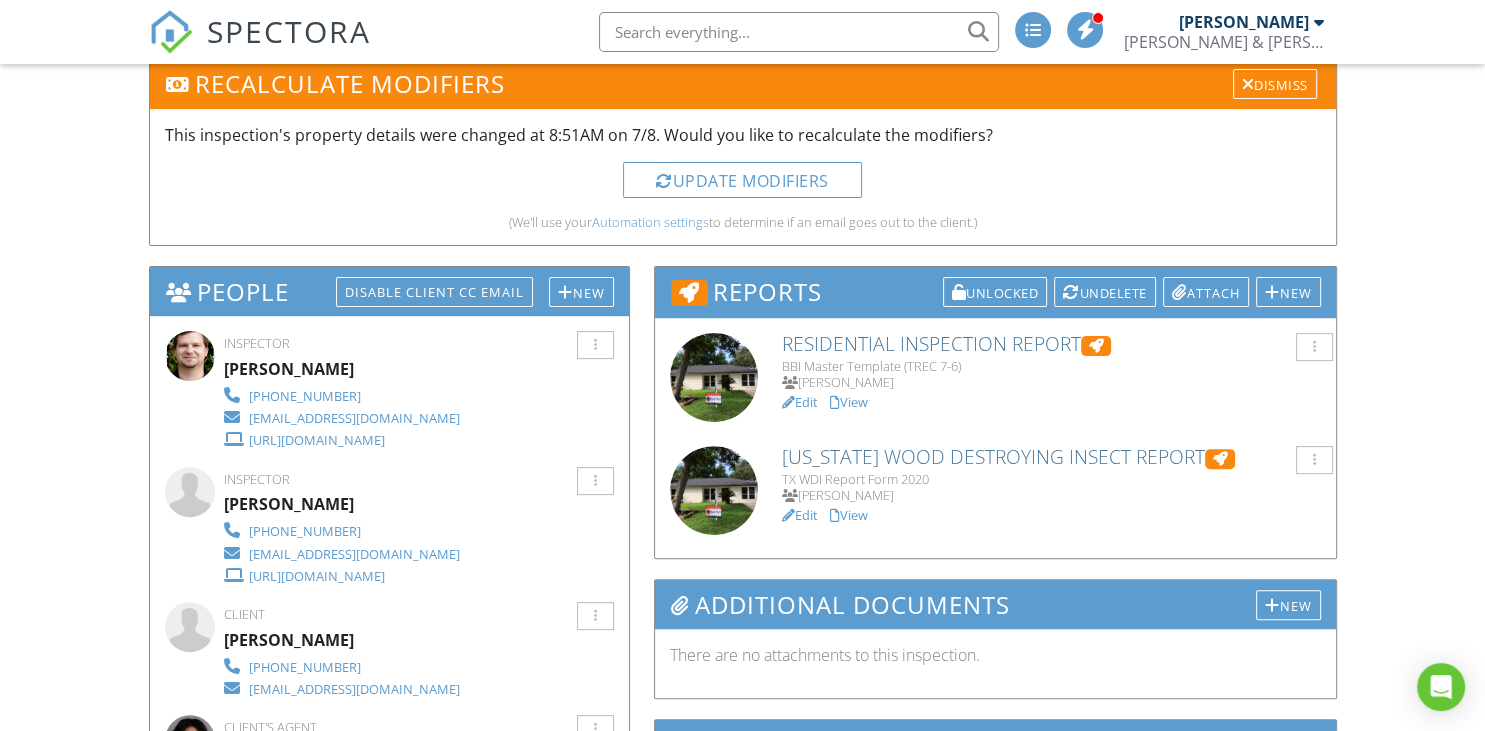 click on "Texas Wood Destroying Insect Report" at bounding box center [1051, 457] 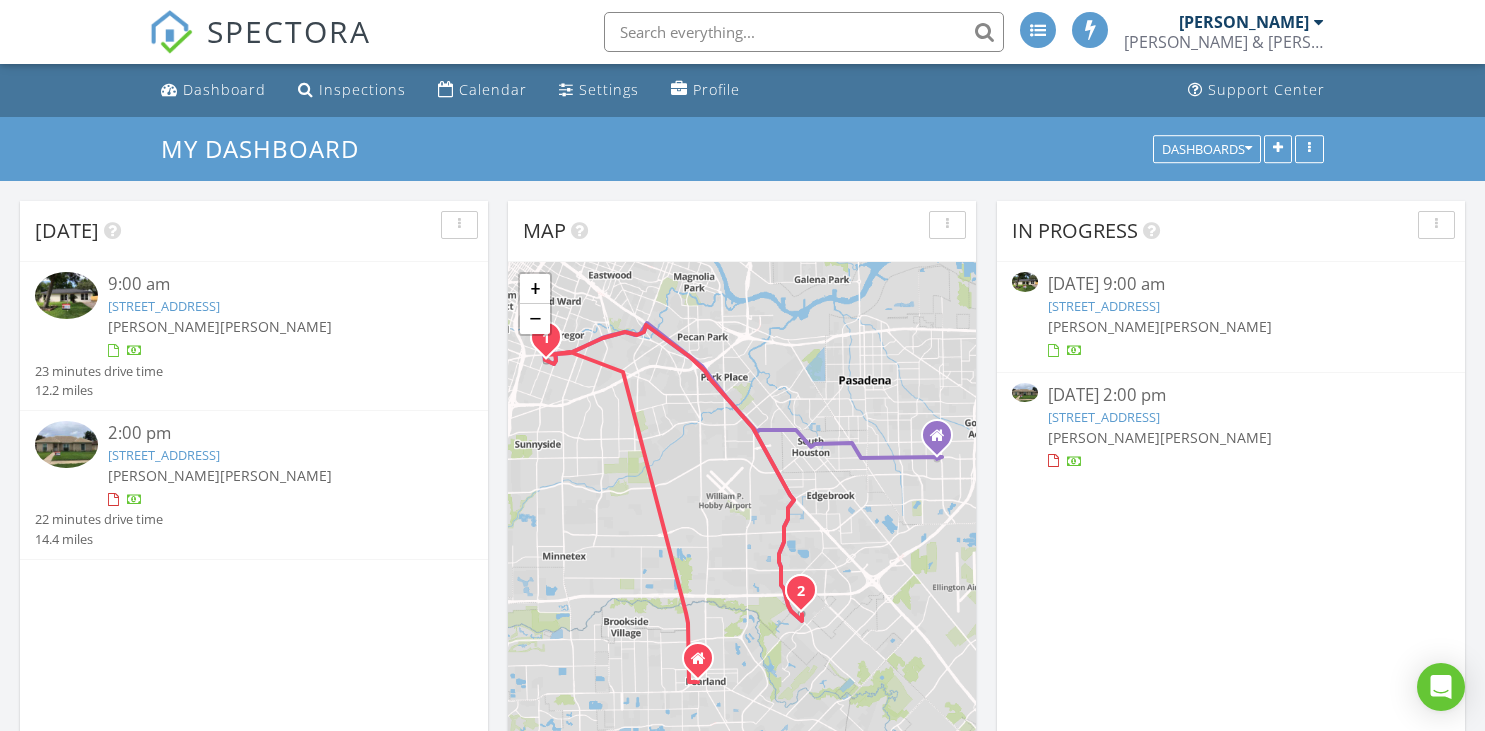 scroll, scrollTop: 0, scrollLeft: 0, axis: both 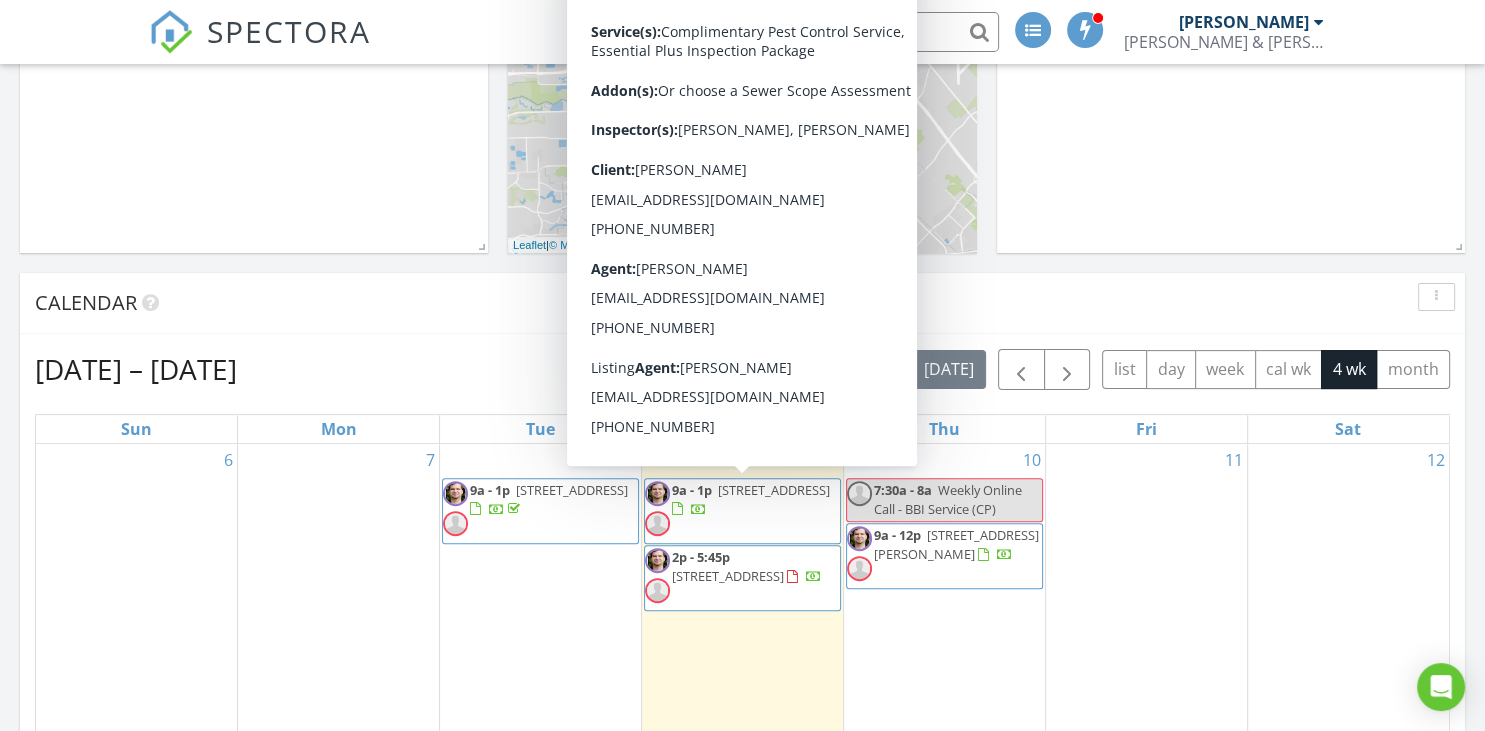 click on "3630 Alsace St , Houston 77021" at bounding box center (774, 490) 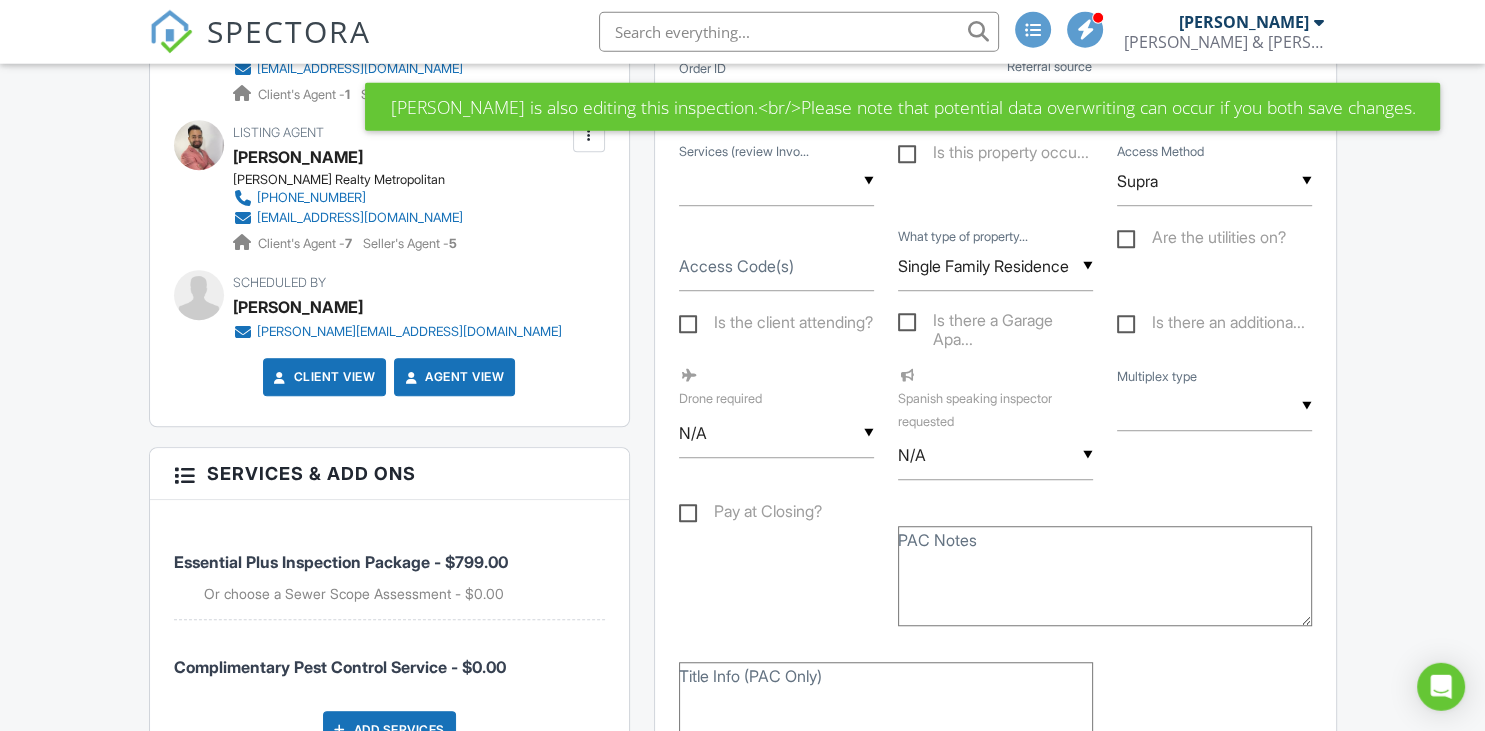 scroll, scrollTop: 1372, scrollLeft: 0, axis: vertical 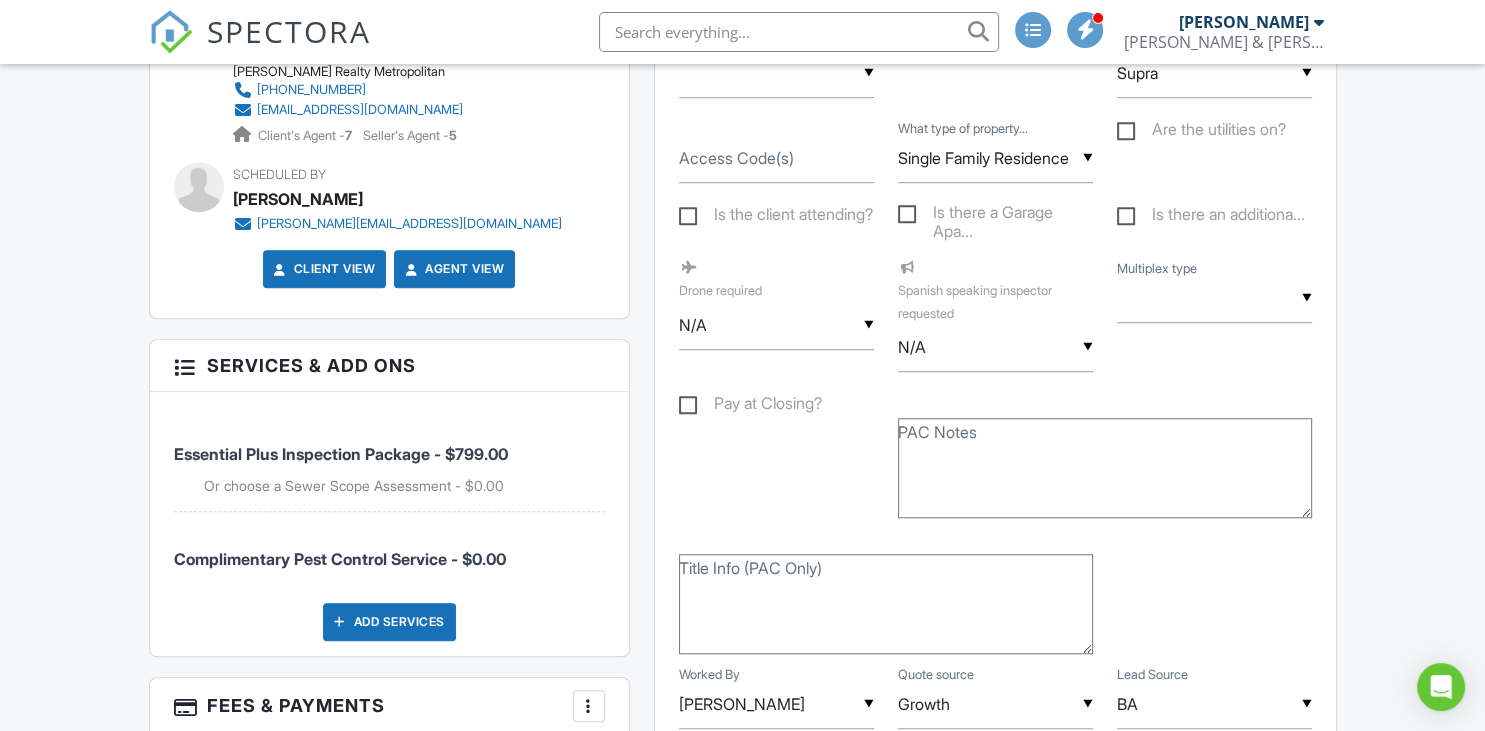 click on "Dashboard
Inspections
Calendar
Settings
Profile
Support Center
Inspection Details
Client View
More
Property Details
Reschedule
Share
Cancel
Delete
Print Order
Convert to V9
07/09/2025  9:00 am
- 1:00 pm
3630 Alsace St
Houston, TX 77021
Built
1940
1524
sq. ft.
slab
Lot Size
8359
sq.ft.
3
bedrooms
2.0
bathrooms
+ − Leaflet  |  © MapTiler   © OpenStreetMap contributors
All emails and texts are disabled for this inspection!
All emails and texts have been disabled for this inspection. This may have happened due to someone manually disabling them or this inspection being unconfirmed when it was scheduled. To re-enable emails and texts for this inspection, click the button below.
Turn on emails and texts" at bounding box center [742, 1639] 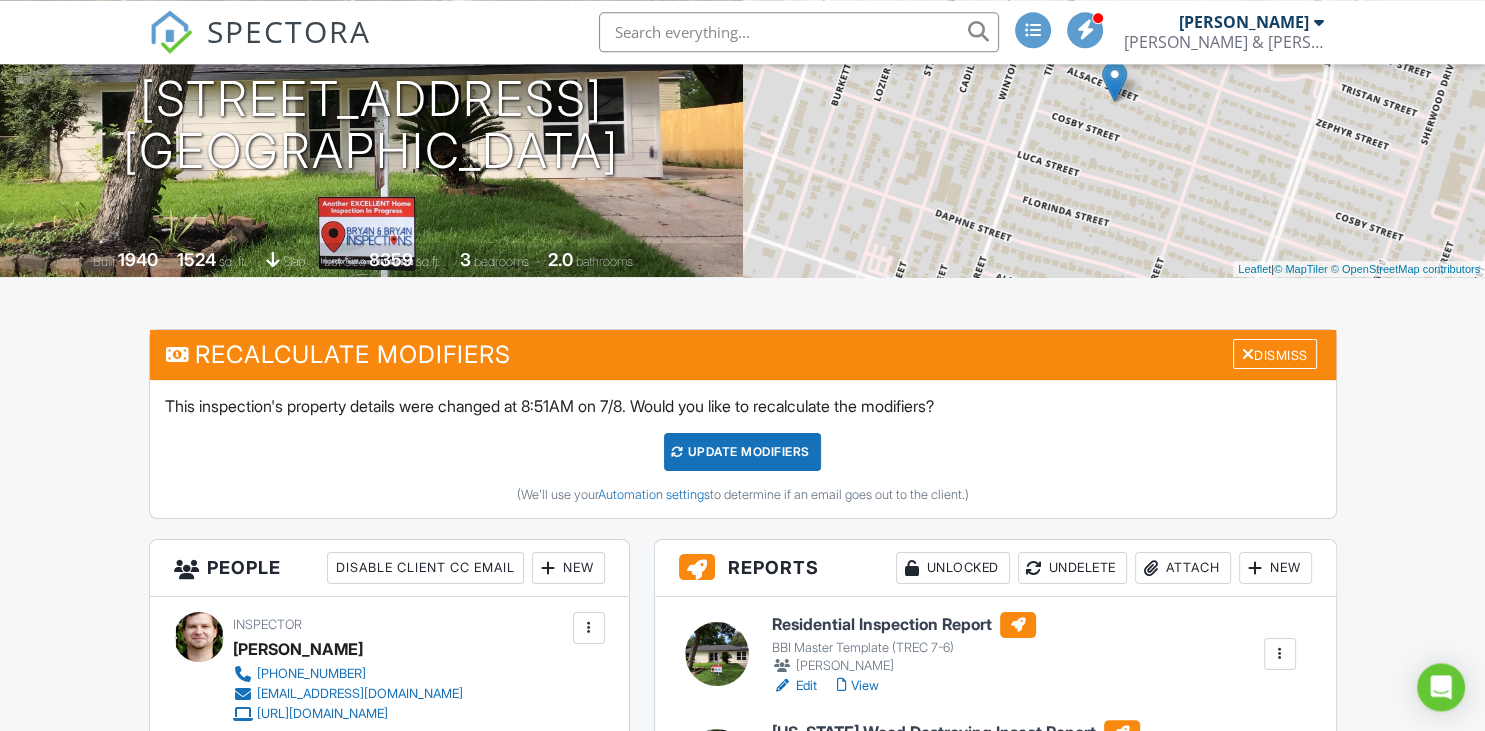 scroll, scrollTop: 105, scrollLeft: 0, axis: vertical 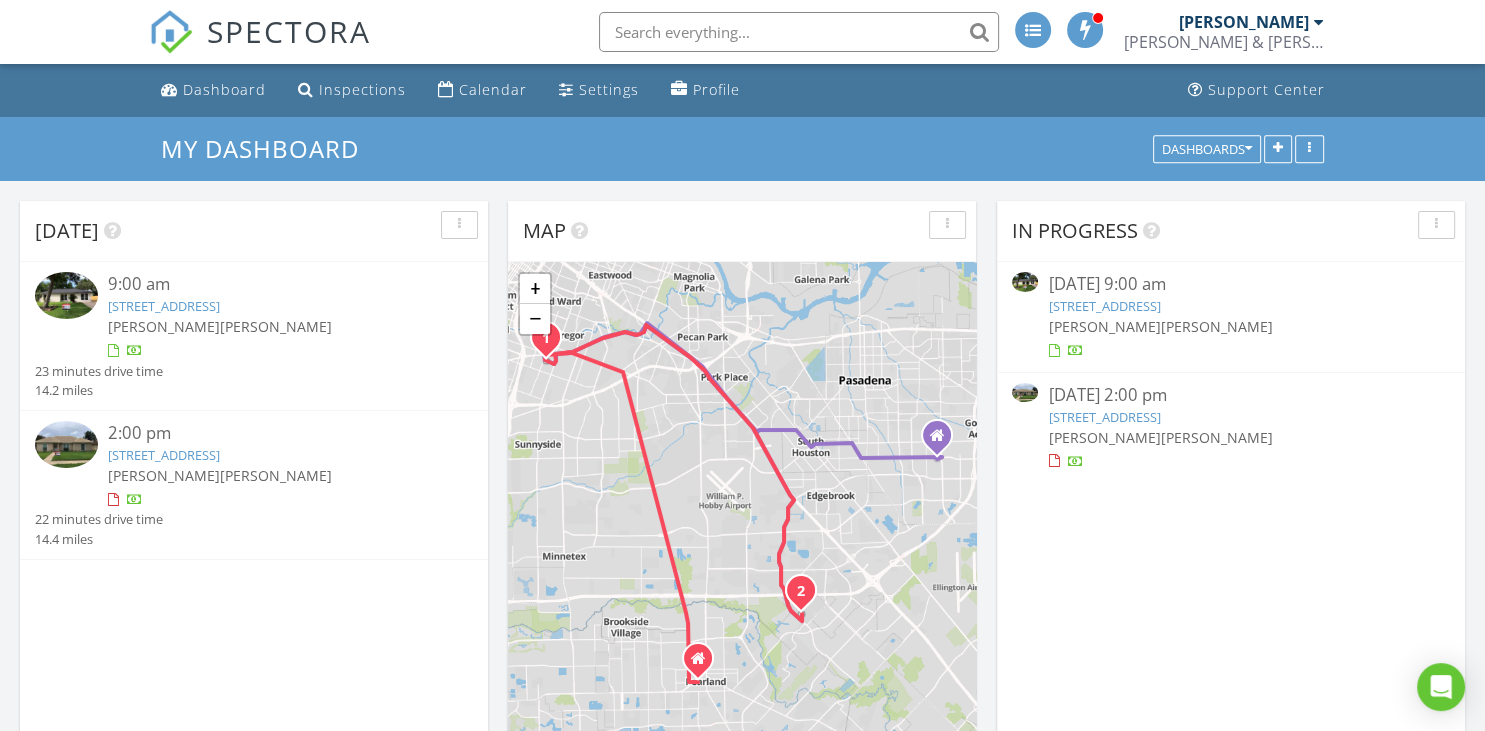 click on "[STREET_ADDRESS]" at bounding box center (164, 455) 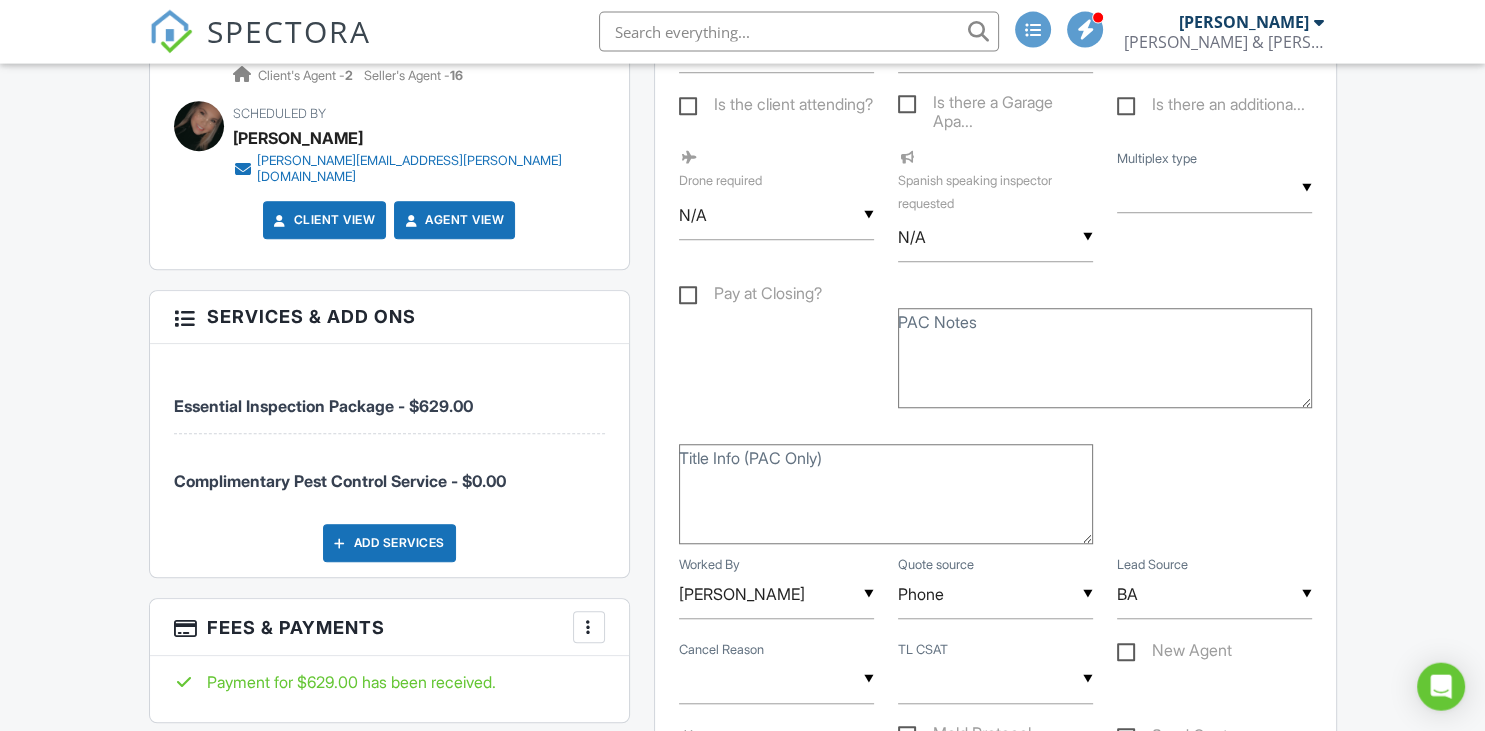 scroll, scrollTop: 1478, scrollLeft: 0, axis: vertical 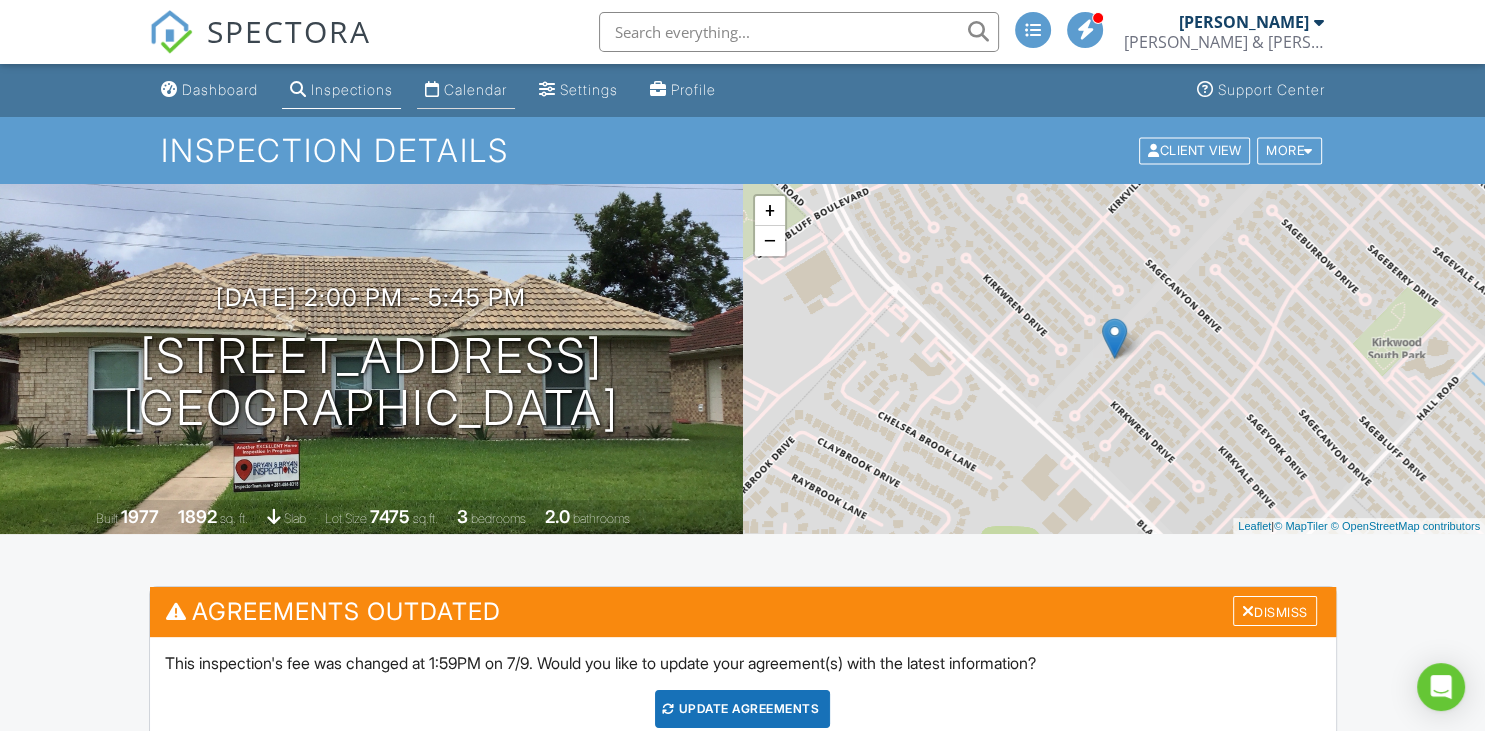 click on "Calendar" at bounding box center (475, 89) 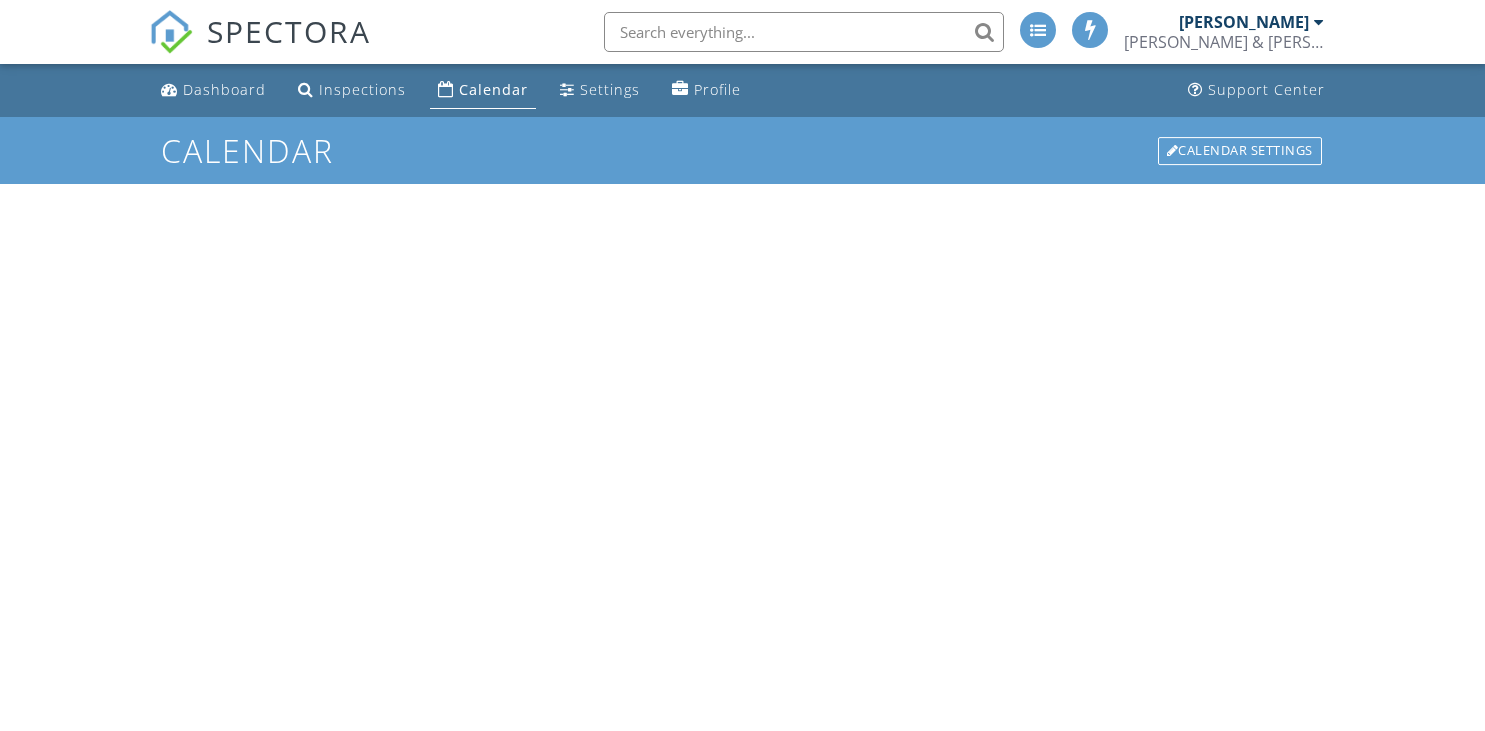 scroll, scrollTop: 0, scrollLeft: 0, axis: both 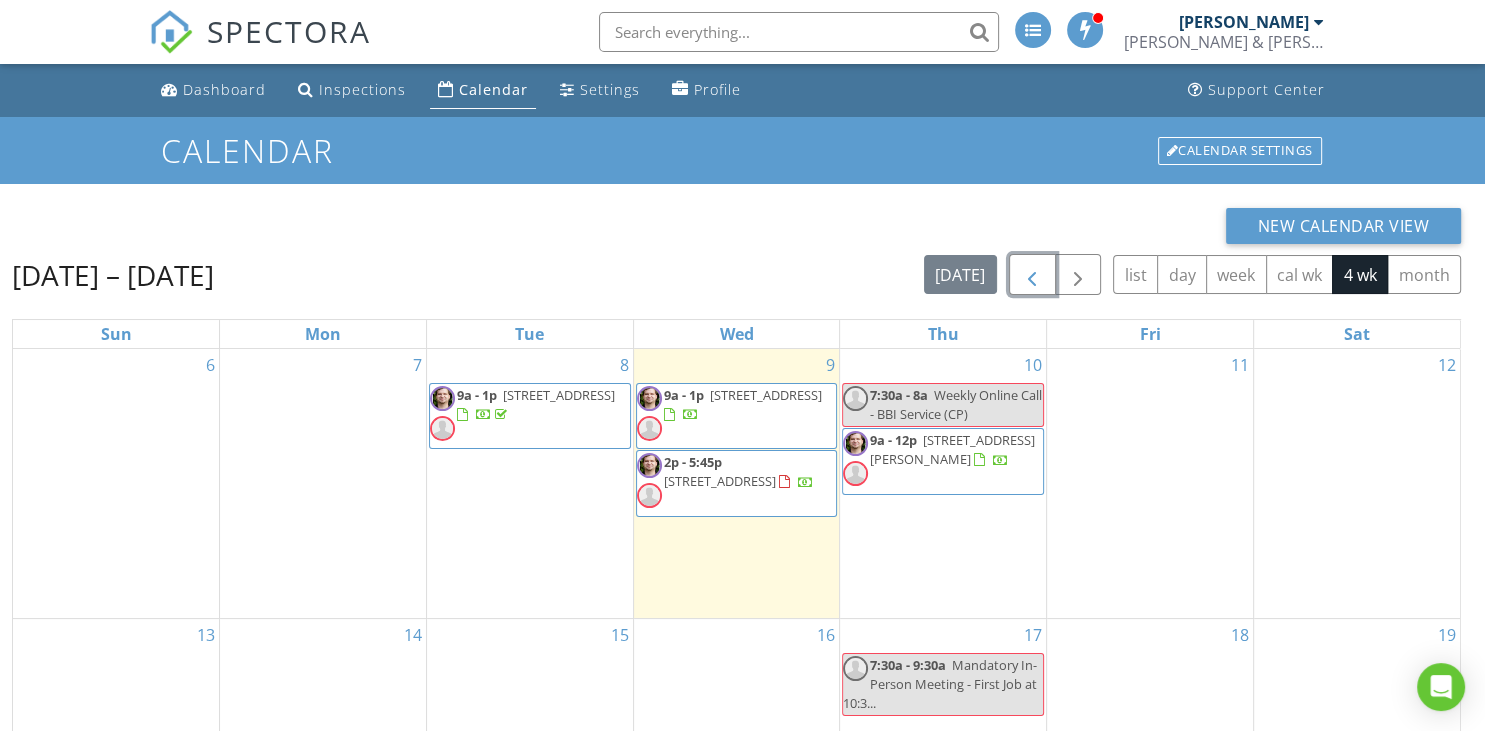 click at bounding box center [1032, 275] 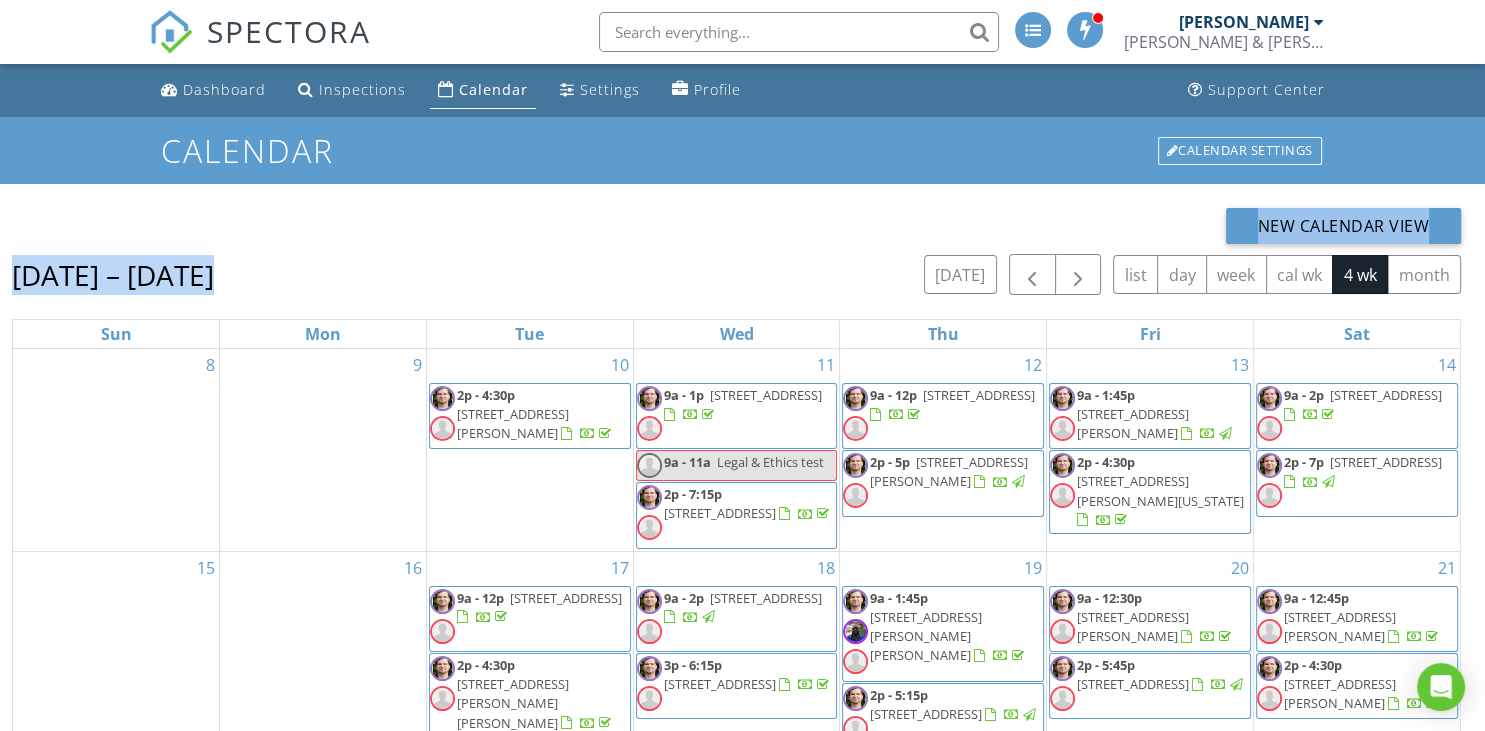 drag, startPoint x: 849, startPoint y: 254, endPoint x: 847, endPoint y: 203, distance: 51.0392 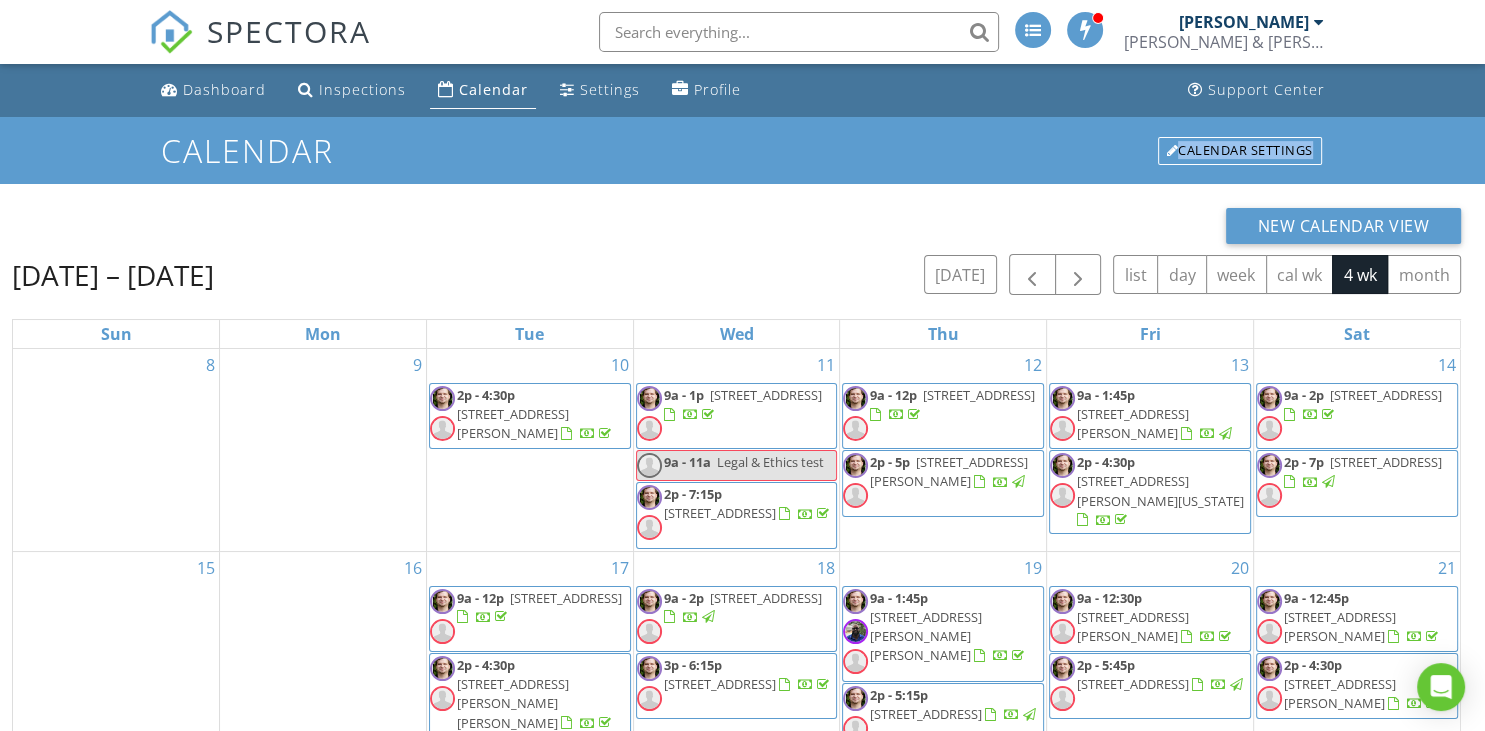 drag, startPoint x: 805, startPoint y: 227, endPoint x: 757, endPoint y: 158, distance: 84.05355 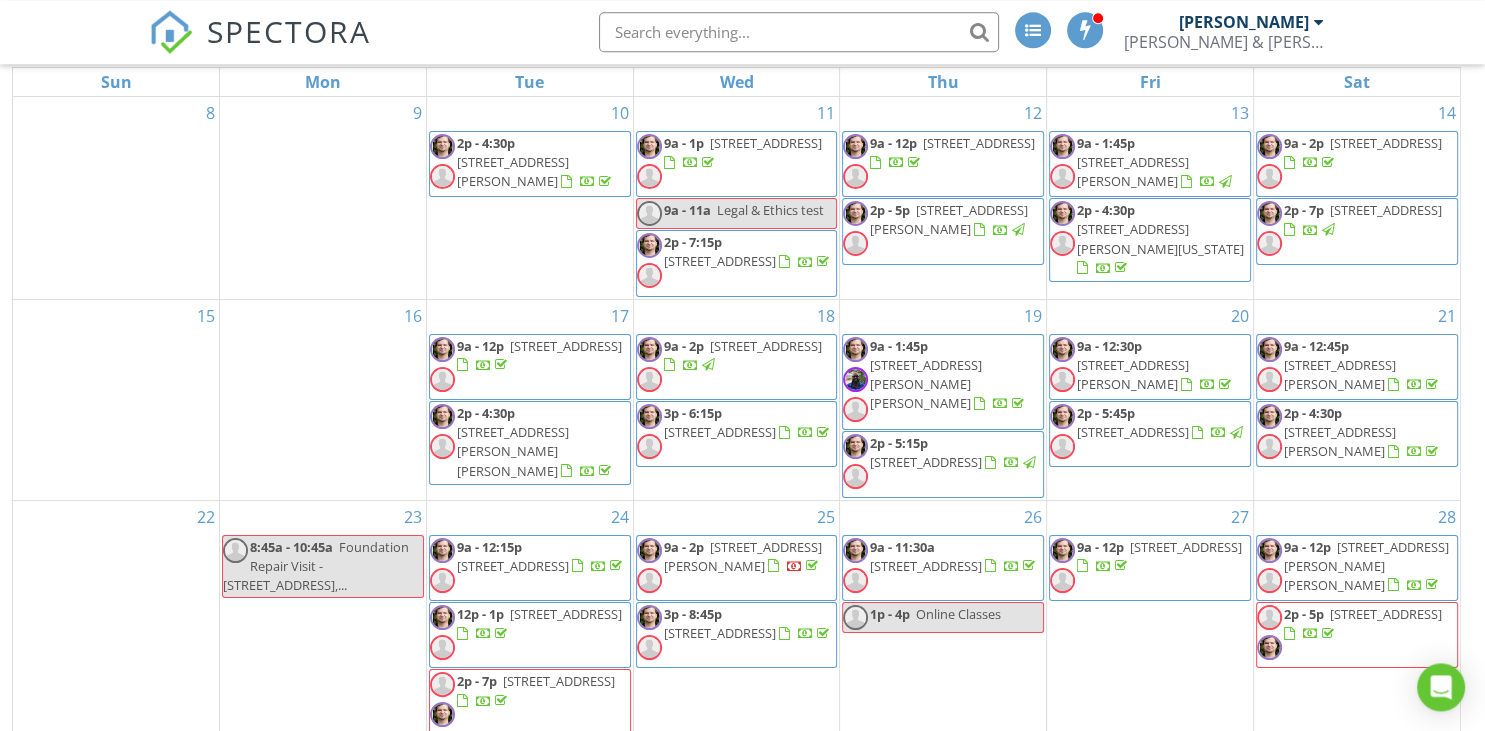 scroll, scrollTop: 266, scrollLeft: 0, axis: vertical 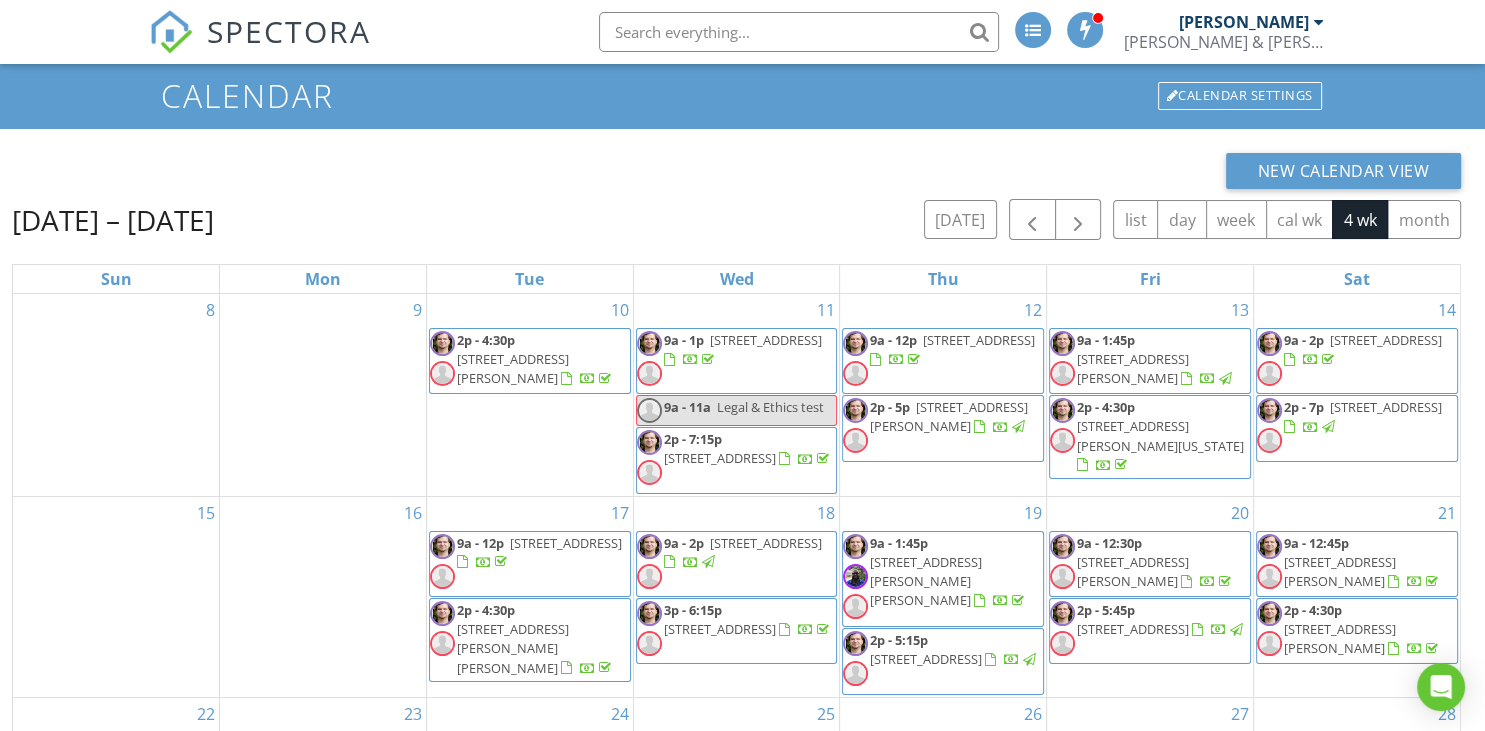 click on "Jun 8 – Jul 5, 2025 today list day week cal wk 4 wk month" at bounding box center [736, 219] 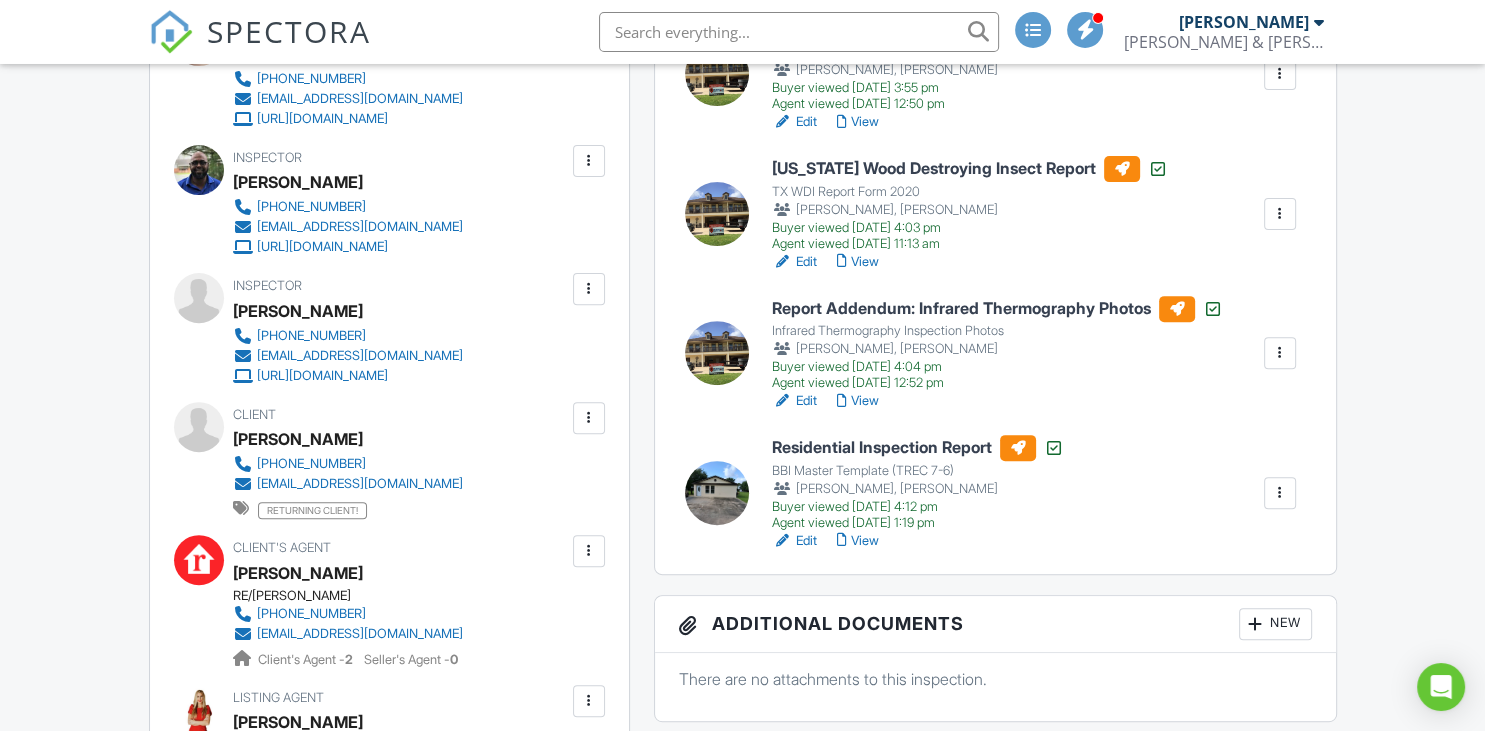 scroll, scrollTop: 633, scrollLeft: 0, axis: vertical 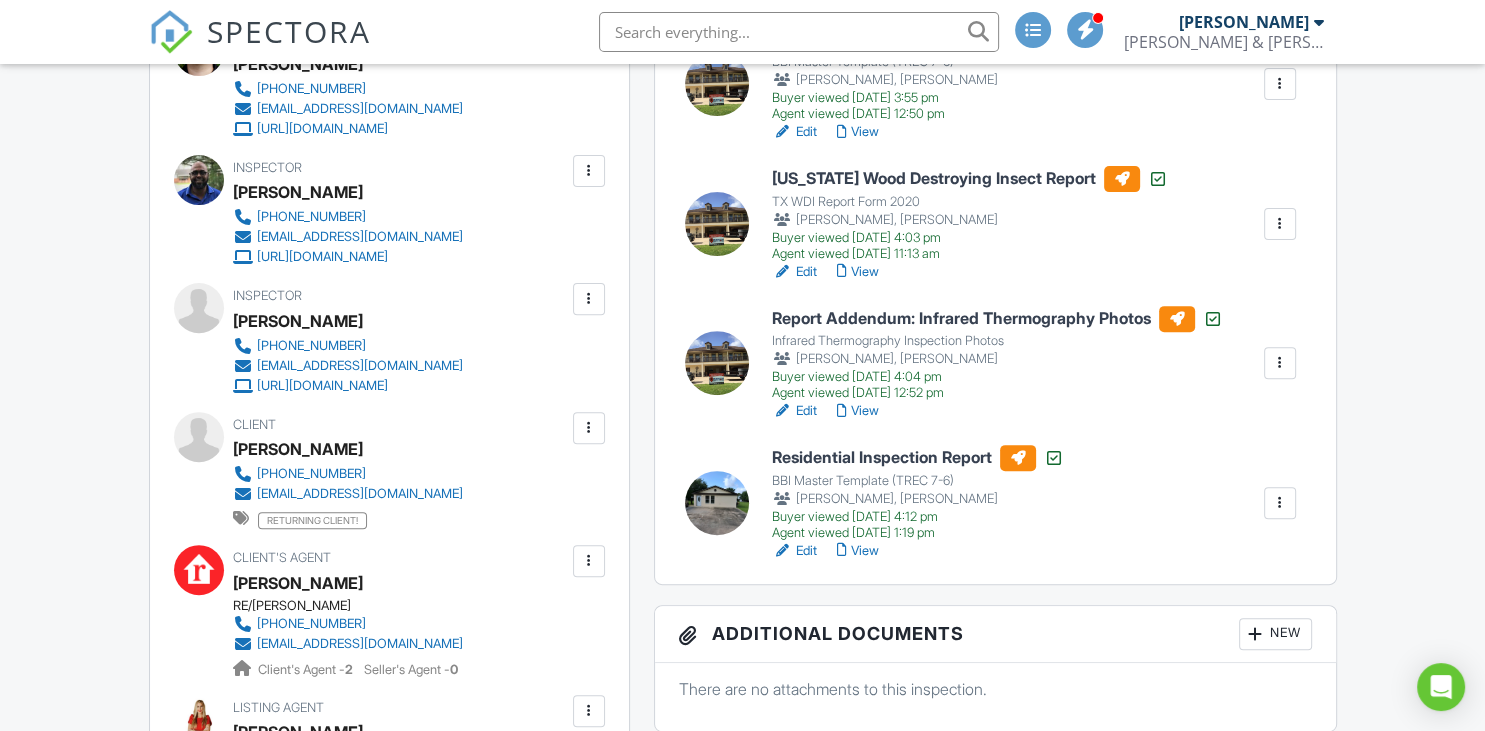 click on "Residential Inspection Report" at bounding box center (918, 458) 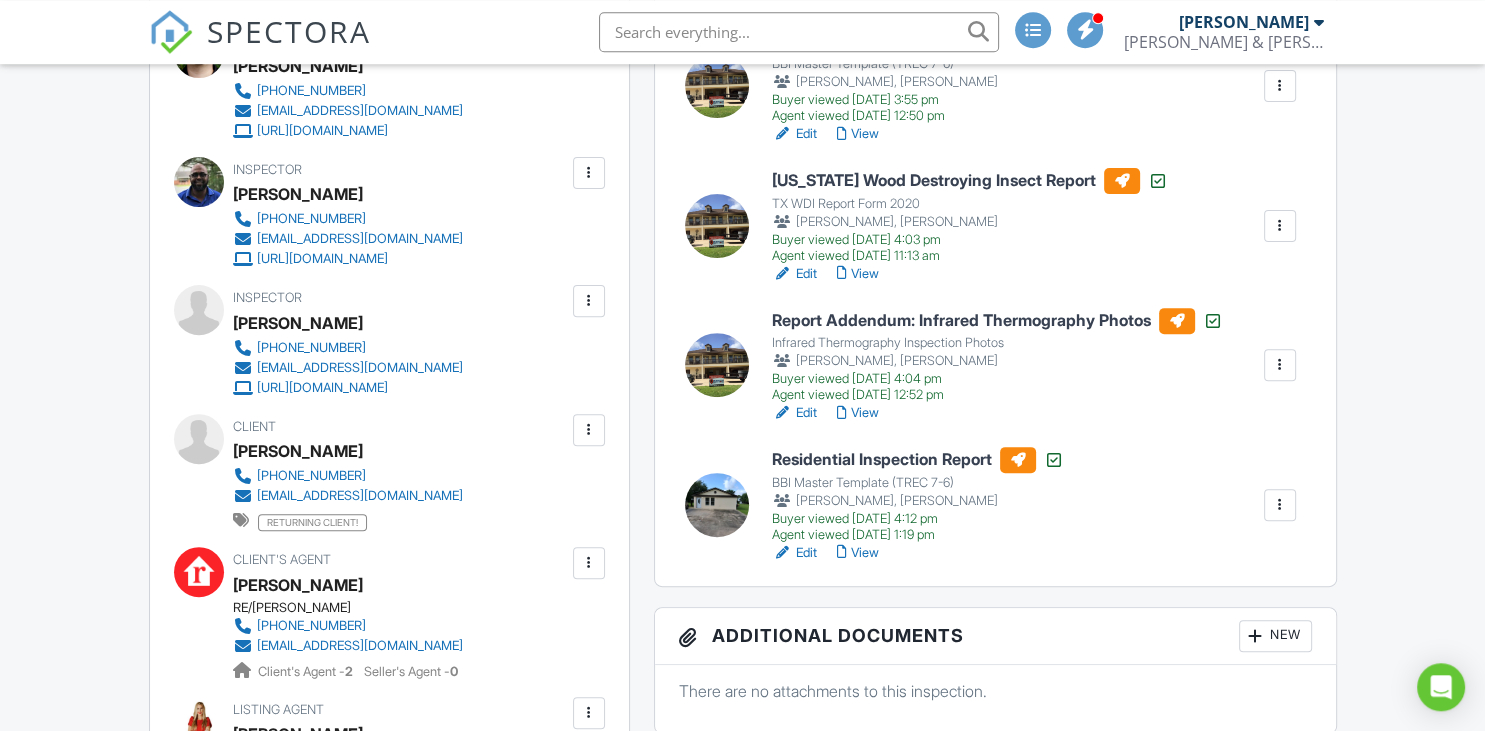 scroll, scrollTop: 0, scrollLeft: 0, axis: both 